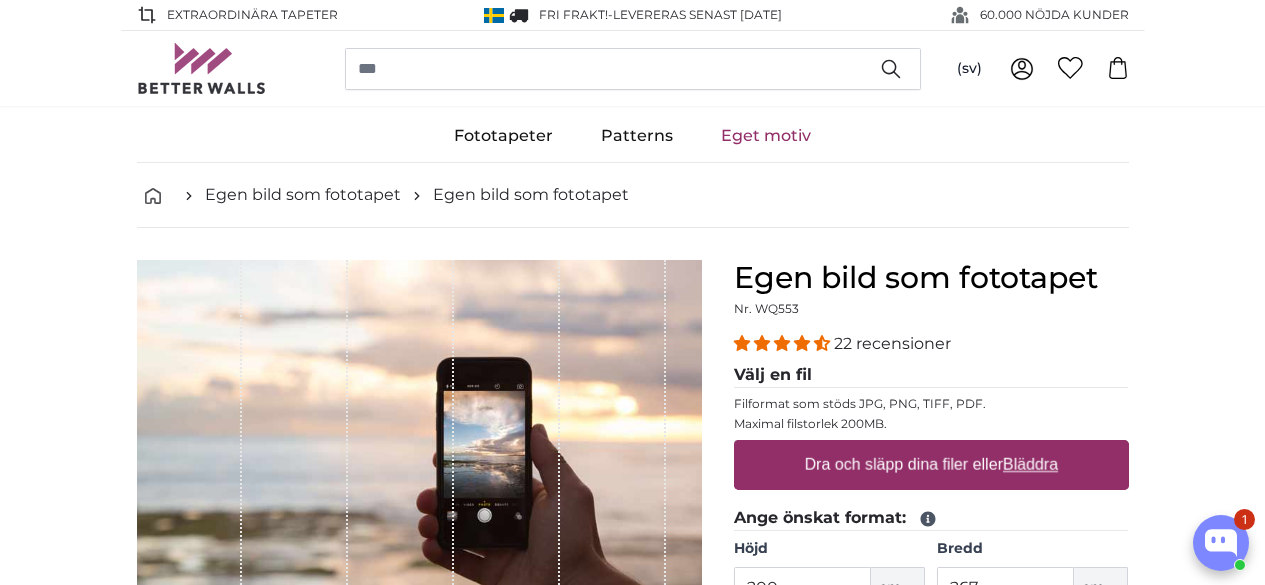 scroll, scrollTop: 0, scrollLeft: 0, axis: both 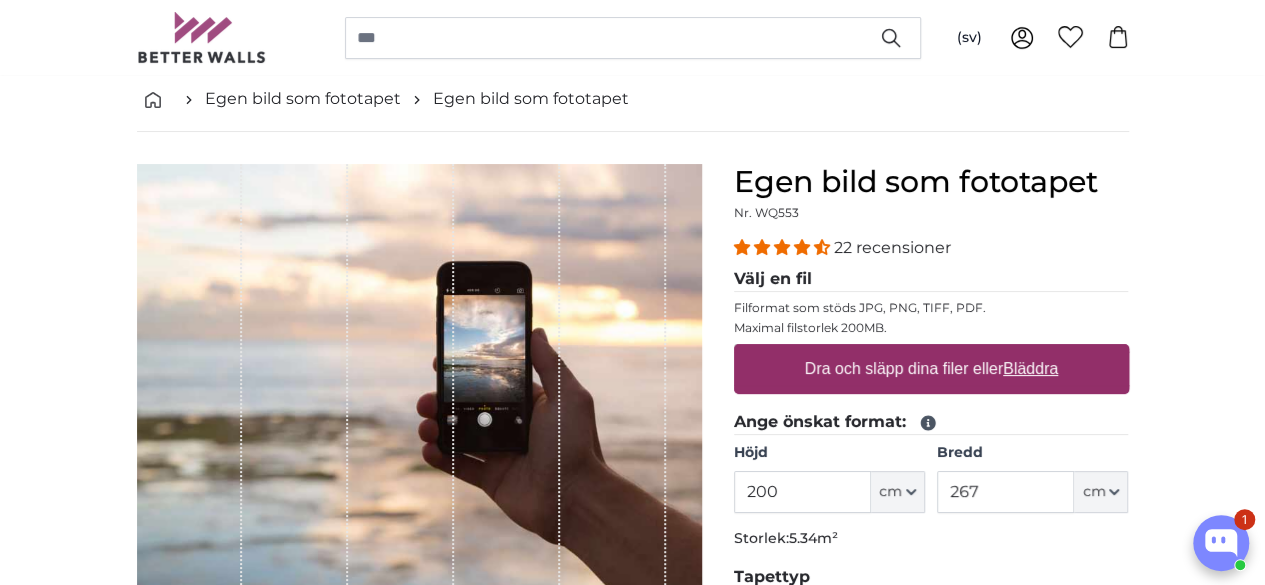 click on "Bläddra" at bounding box center (1030, 368) 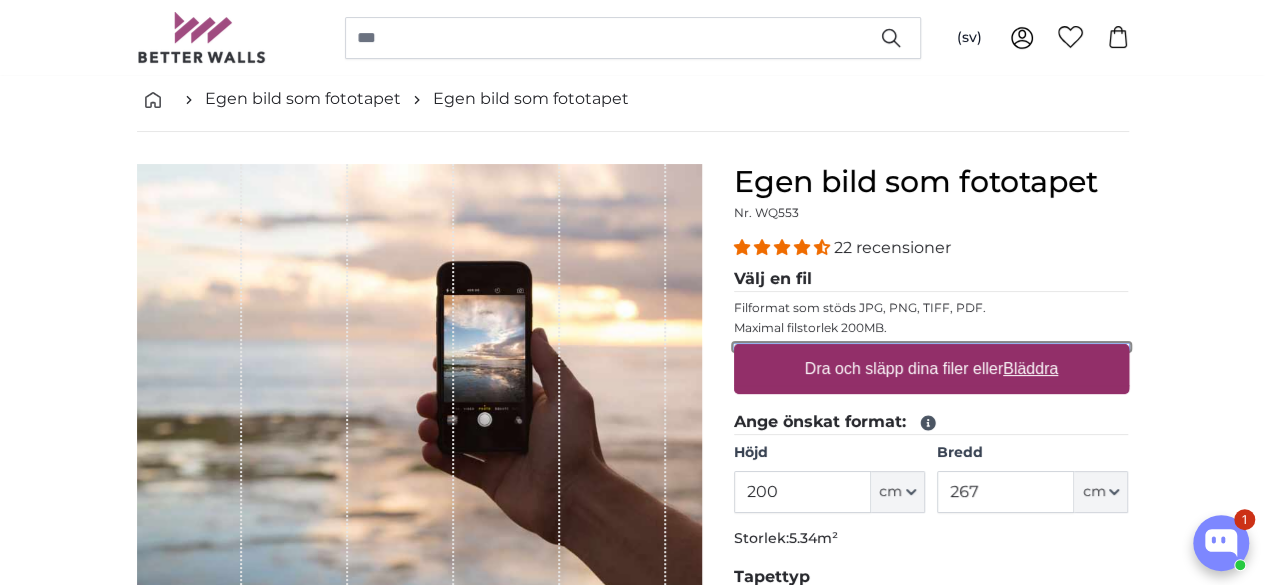 click on "Dra och släpp dina filer eller  Bläddra" at bounding box center [931, 347] 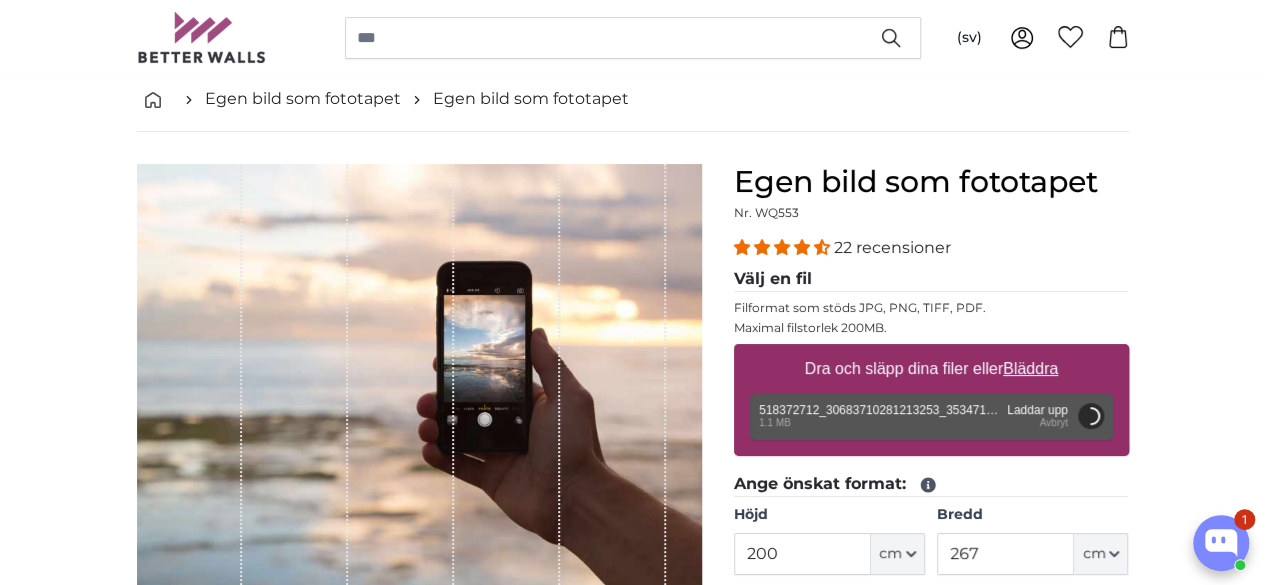 click at bounding box center (613, 392) 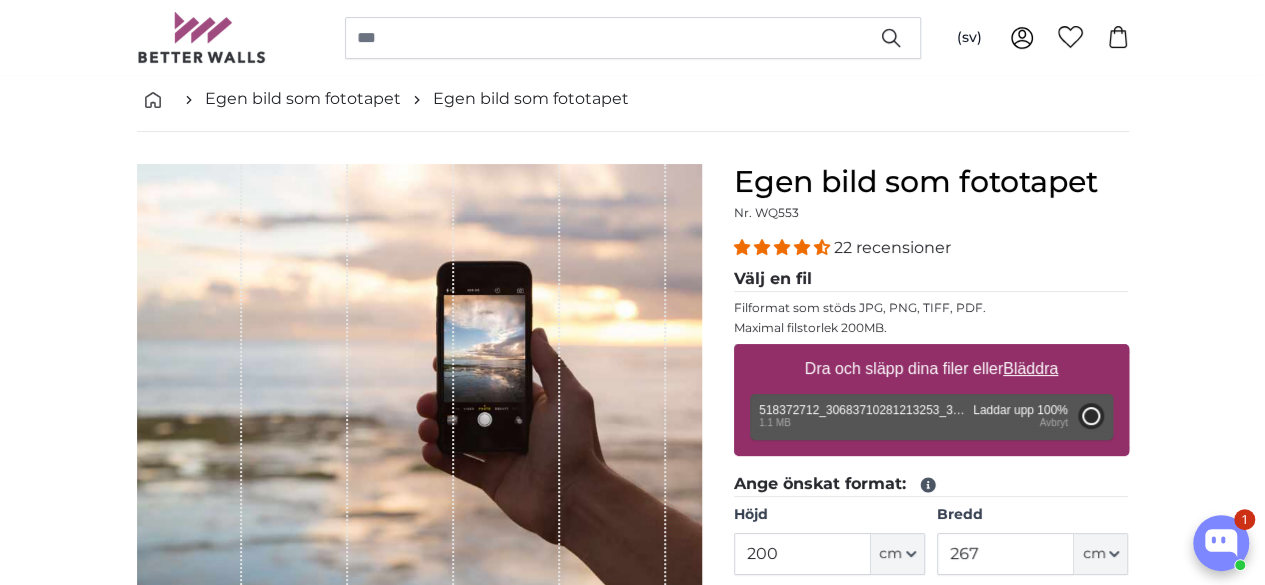 type on "137.5" 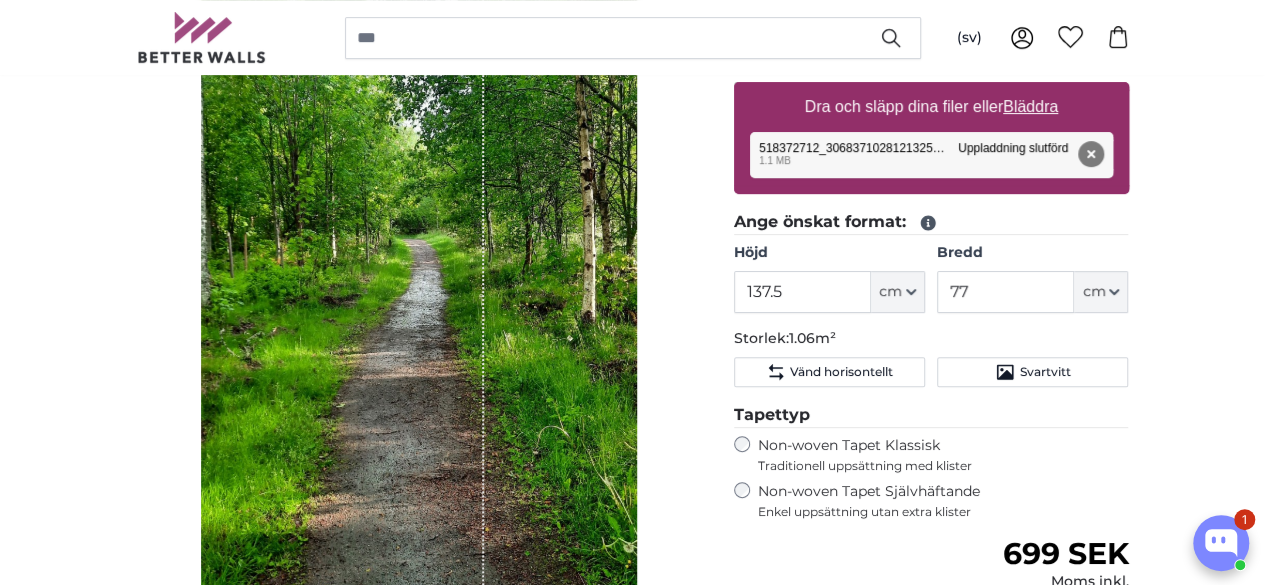 scroll, scrollTop: 355, scrollLeft: 0, axis: vertical 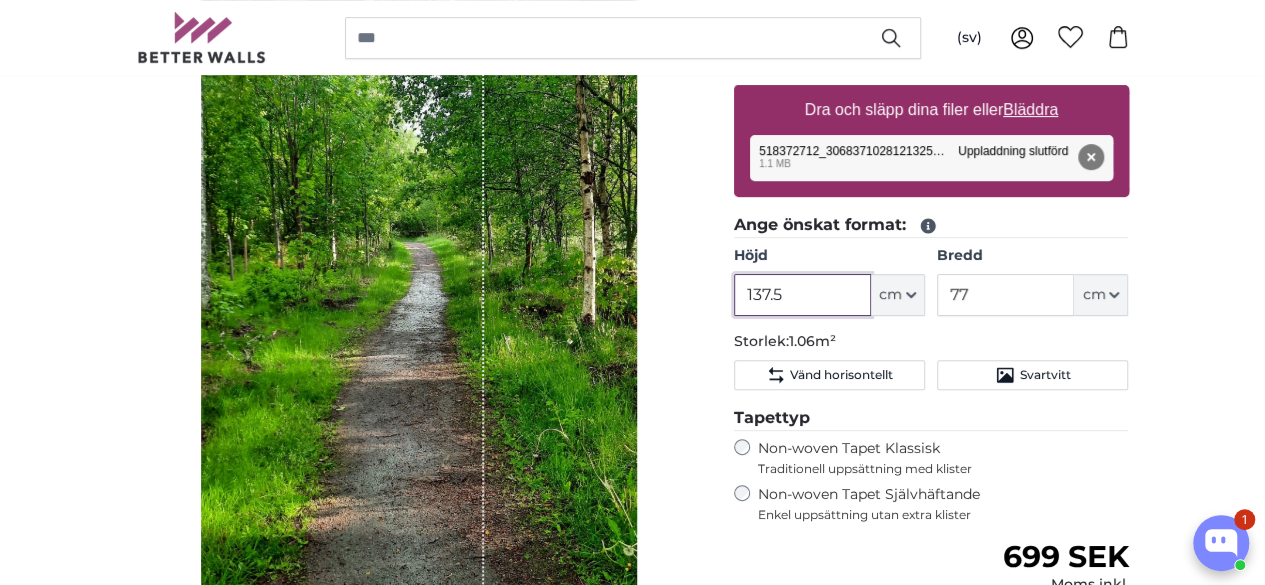 click on "137.5" at bounding box center [802, 295] 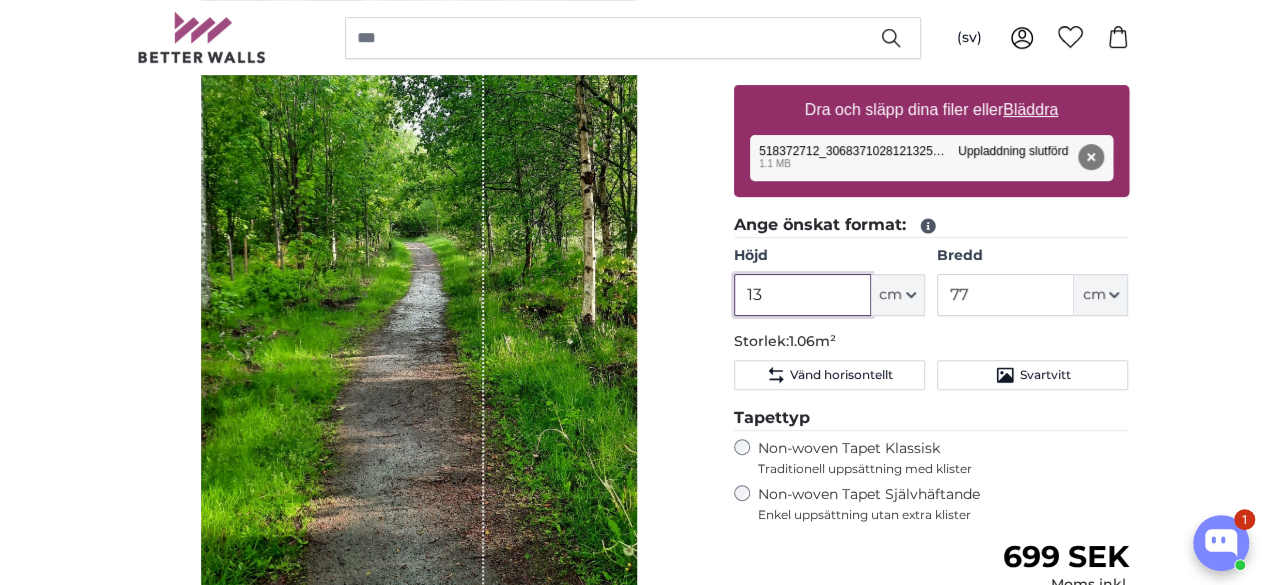 type on "1" 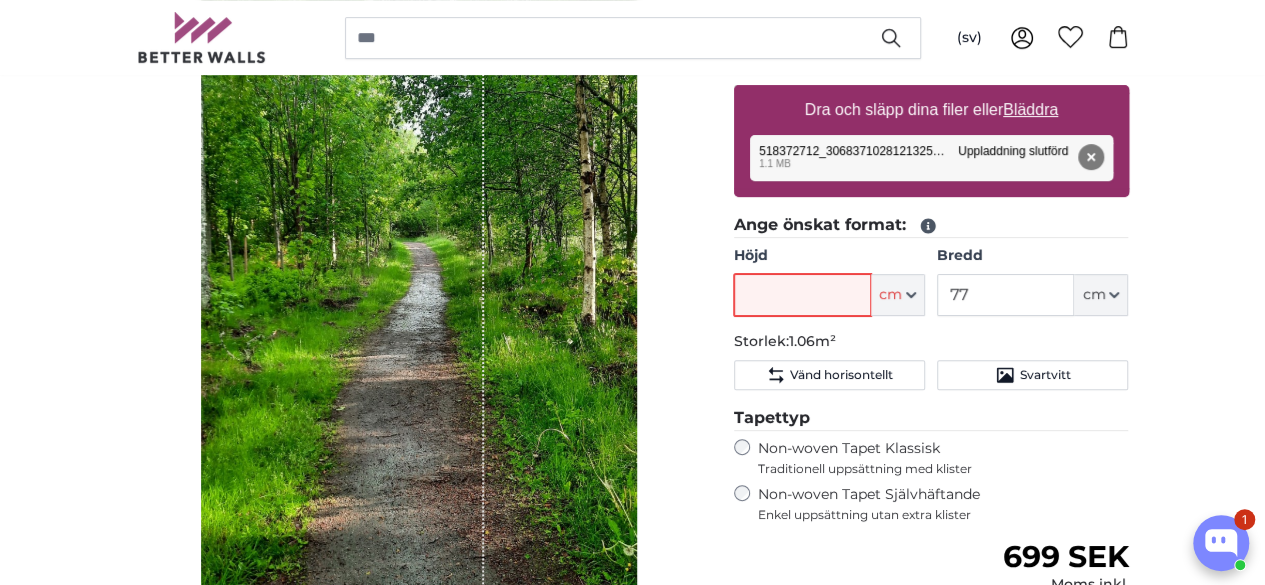 type on "1" 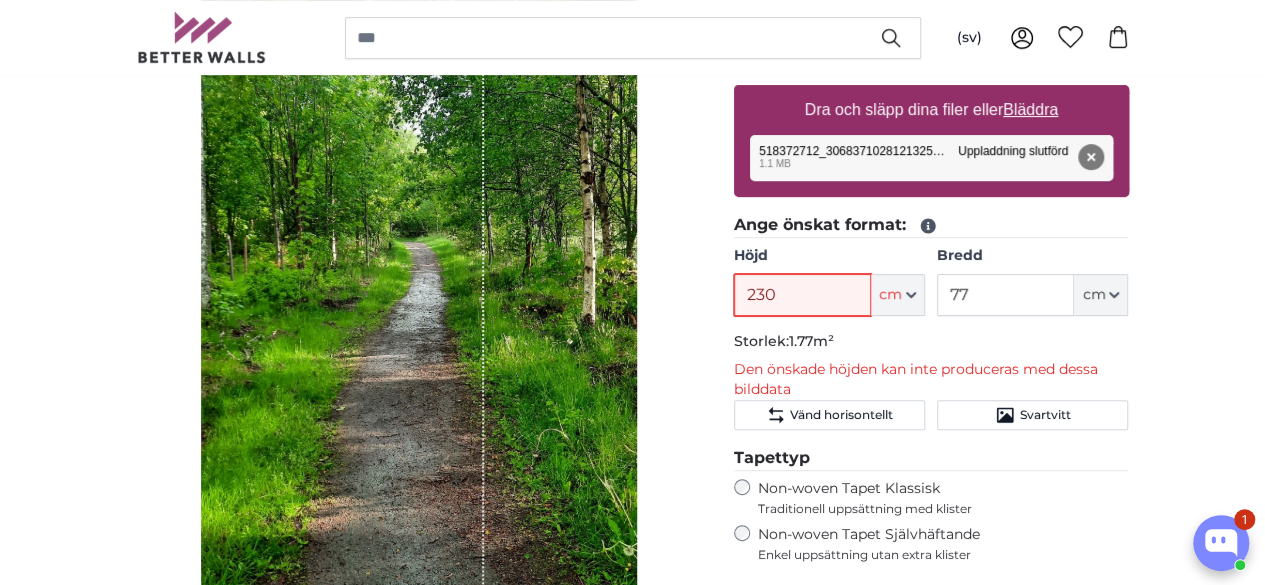 type on "230" 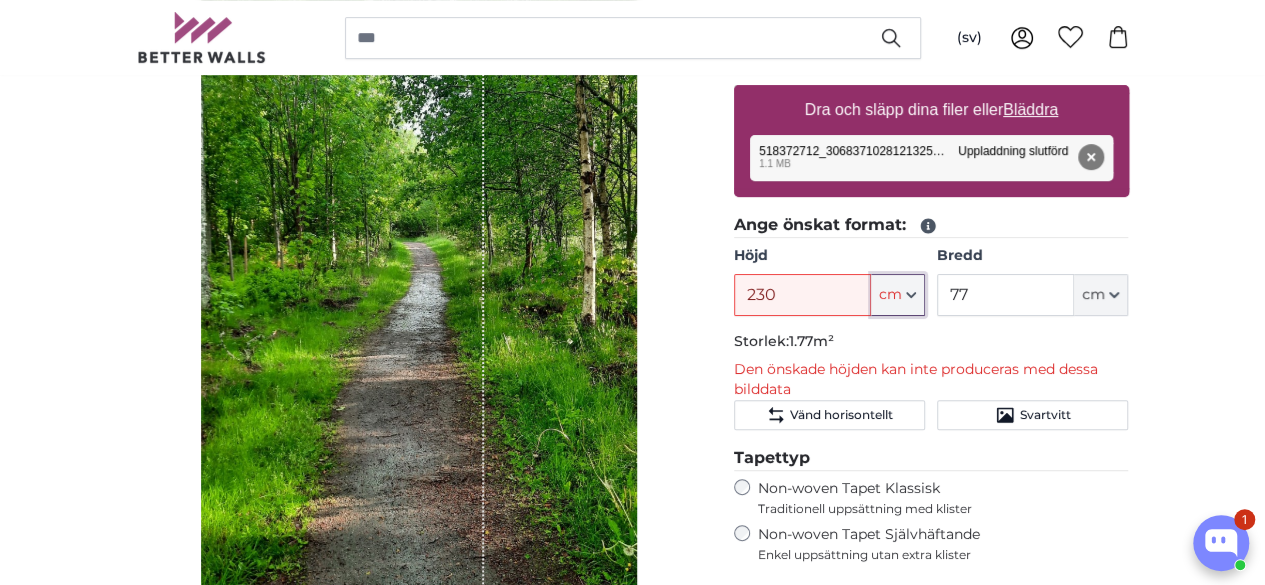 type 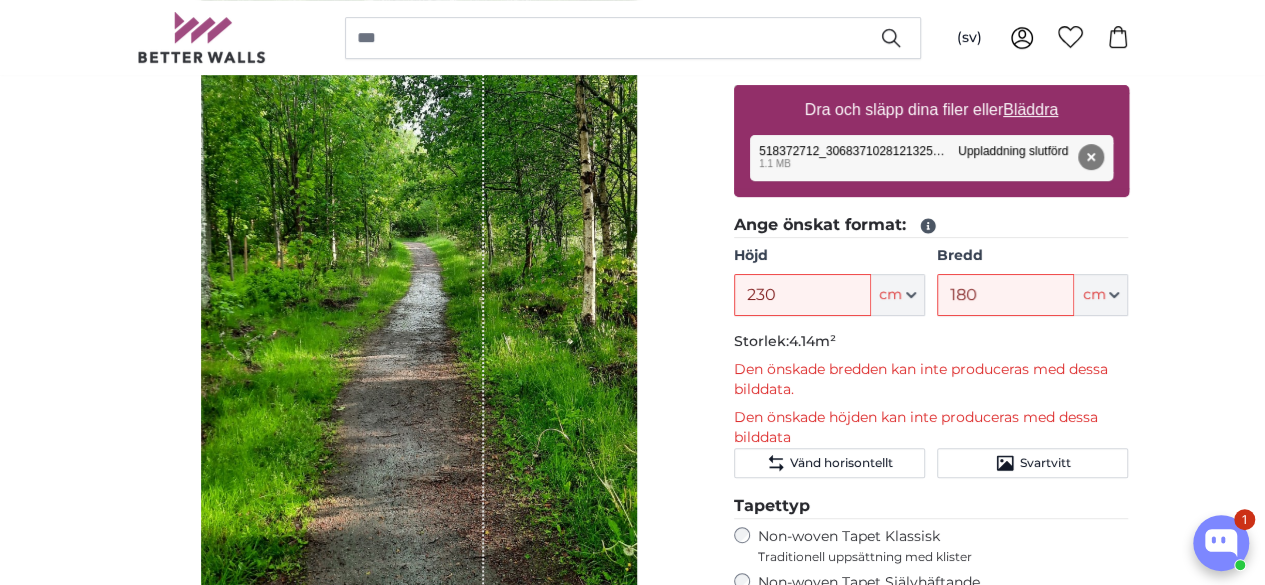 click on "Dölj våderna" at bounding box center [419, 305] 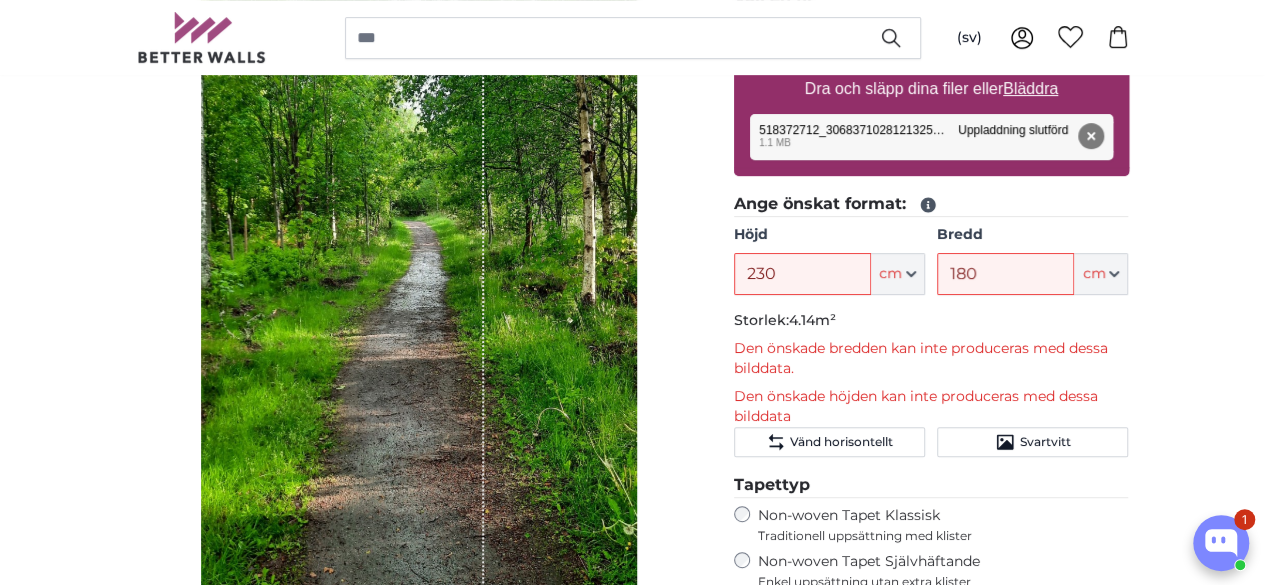 scroll, scrollTop: 377, scrollLeft: 0, axis: vertical 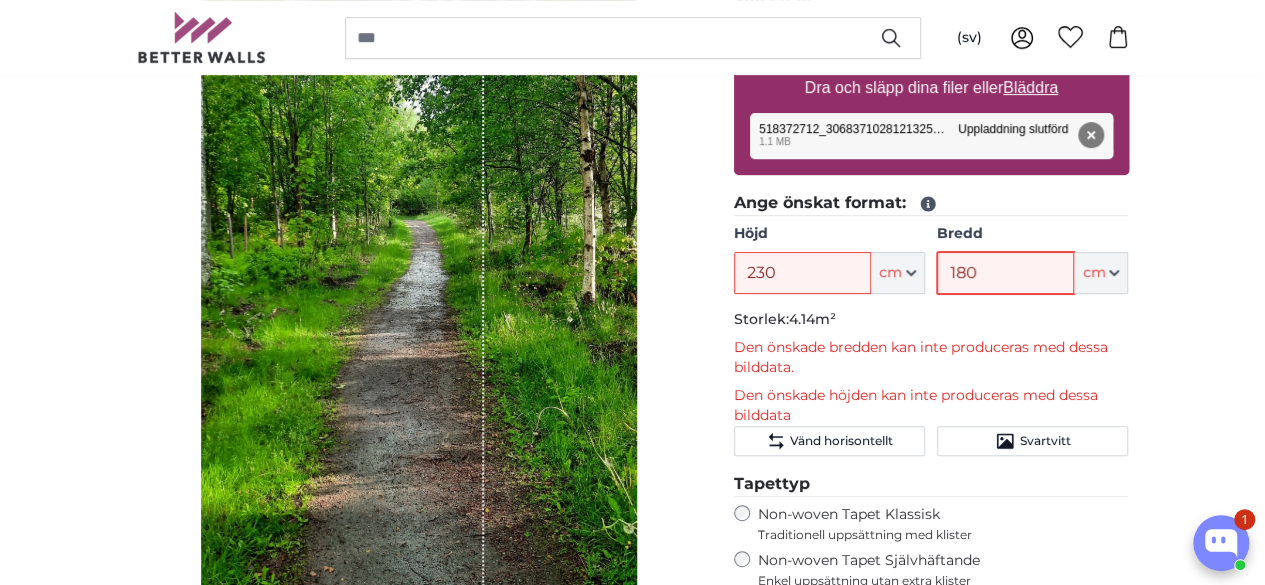 click on "180" at bounding box center (1005, 273) 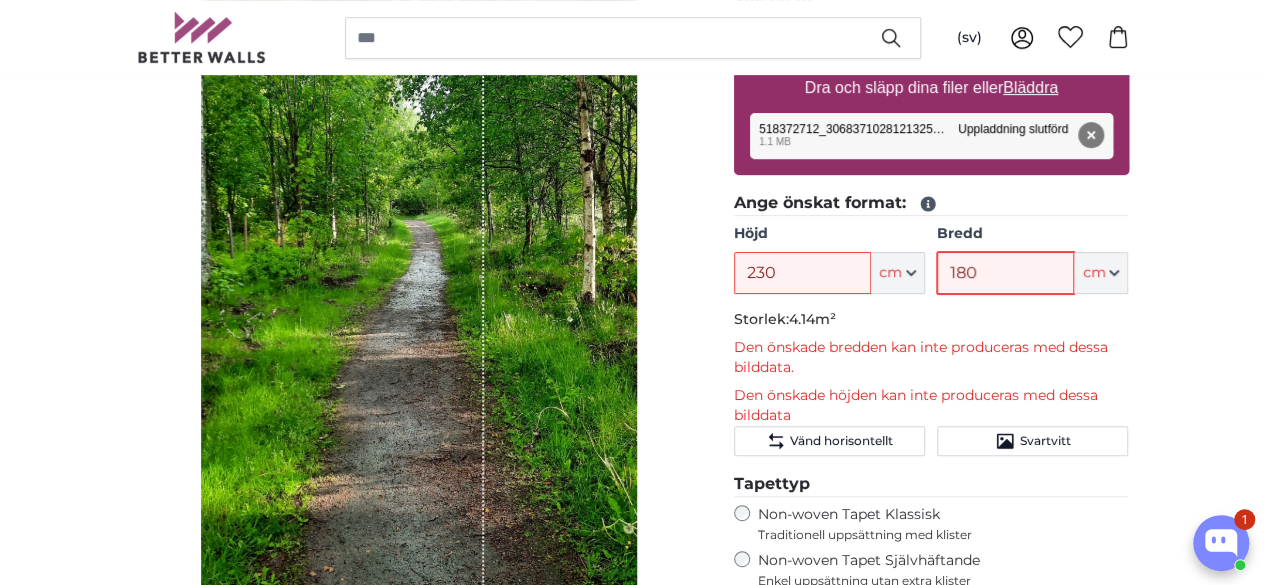 click on "180" at bounding box center [1005, 273] 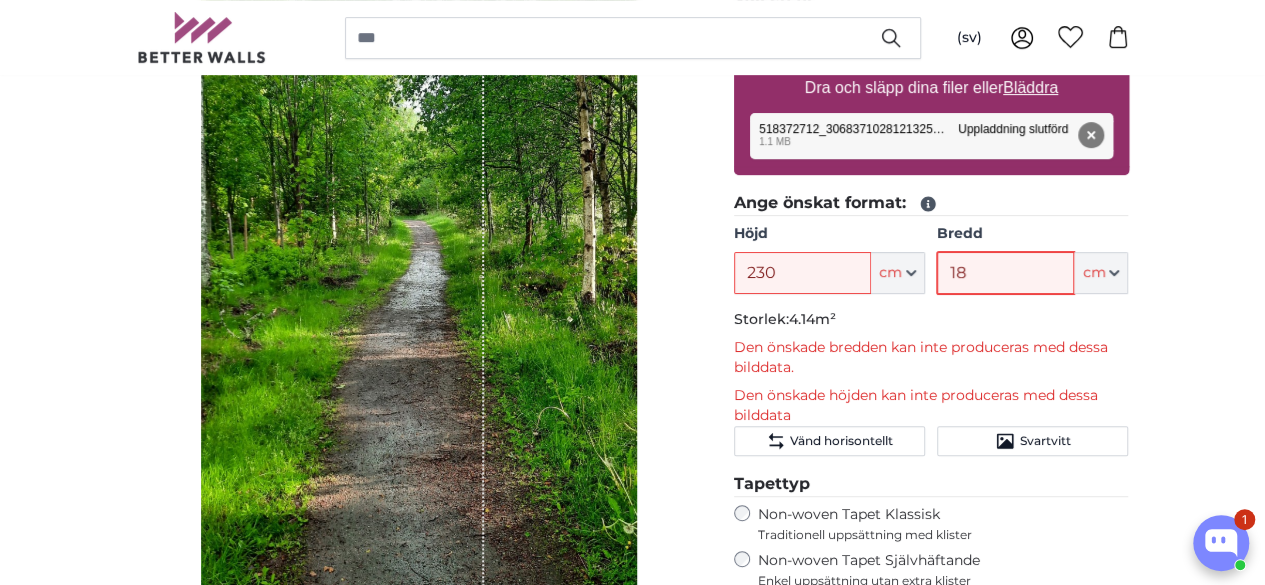 type on "1" 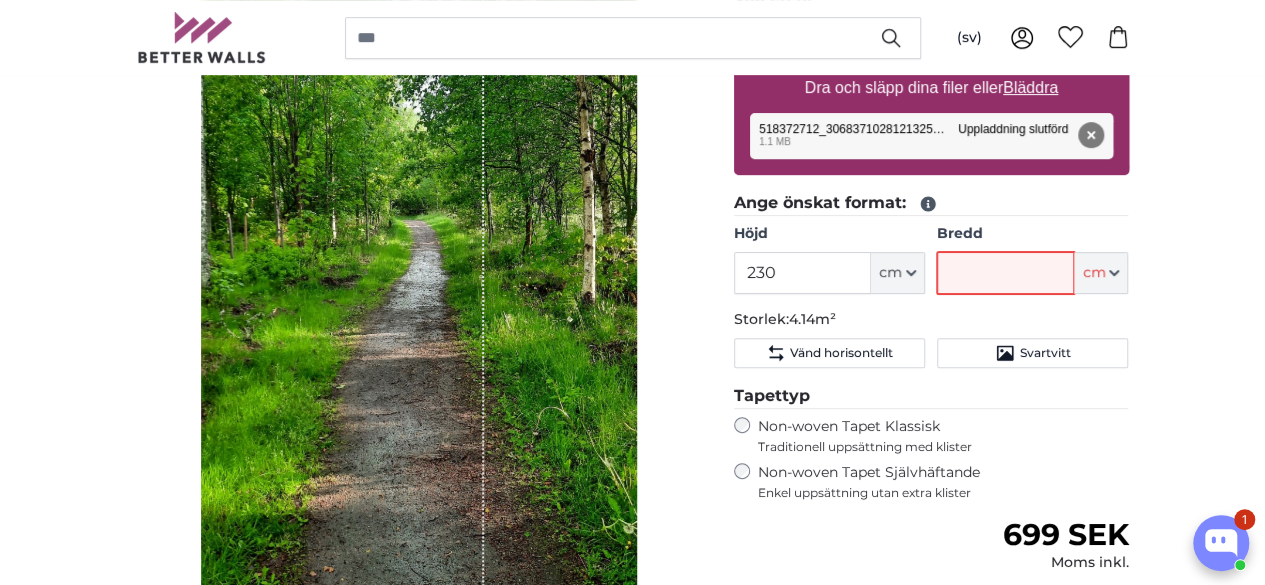 type 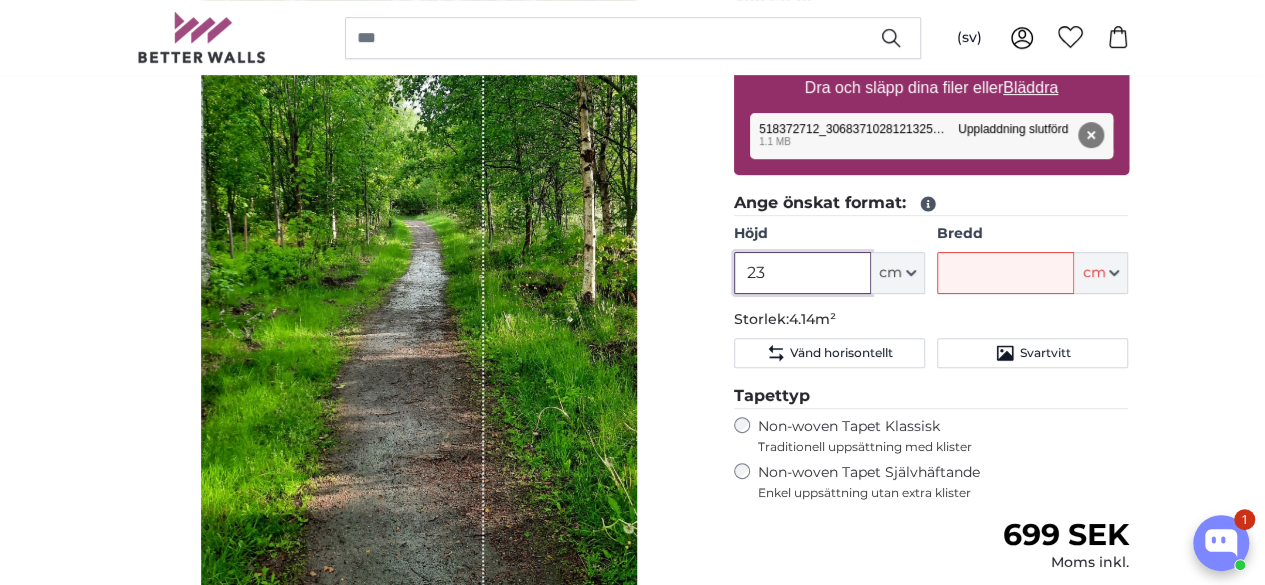 click on "23" at bounding box center [802, 273] 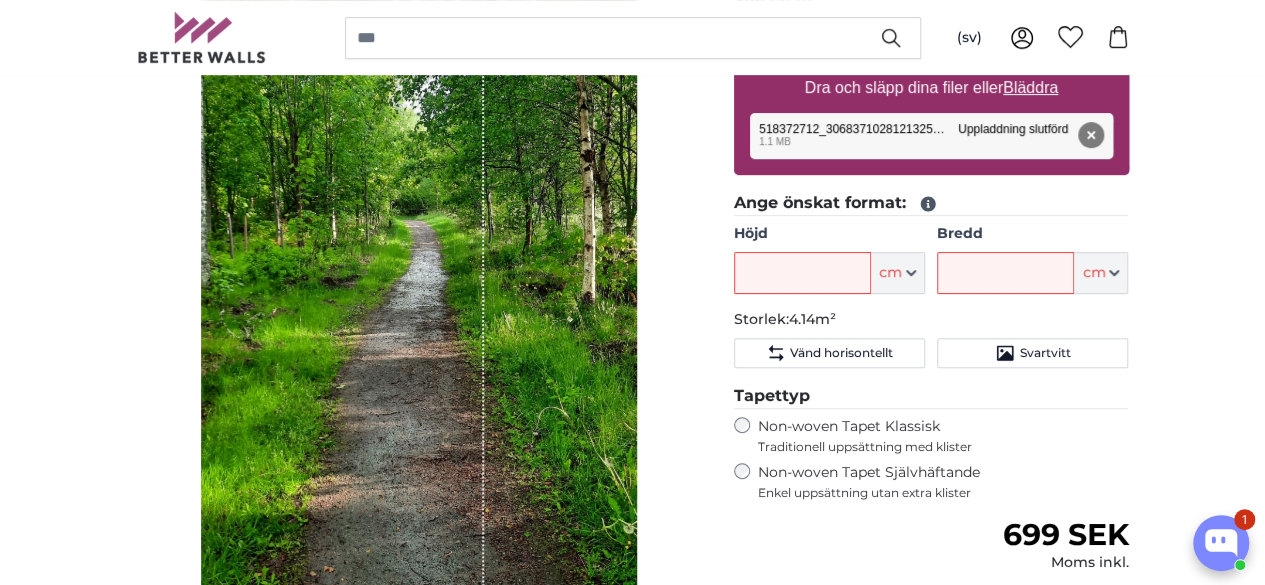 click on "Dölj våderna" at bounding box center (419, 283) 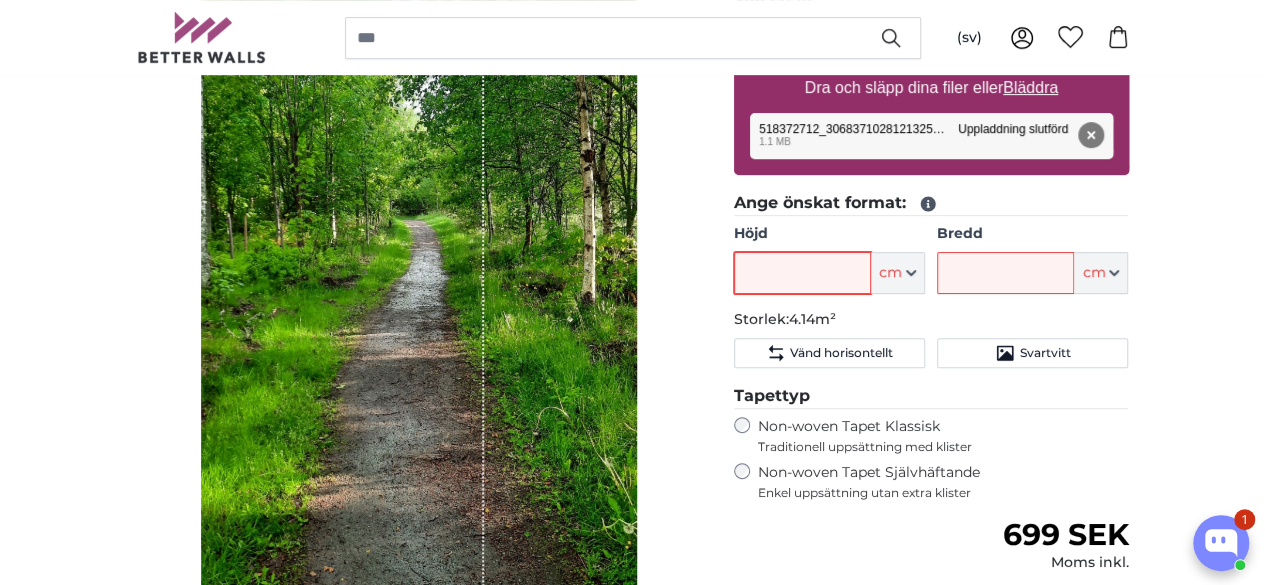 click on "Höjd" at bounding box center (802, 273) 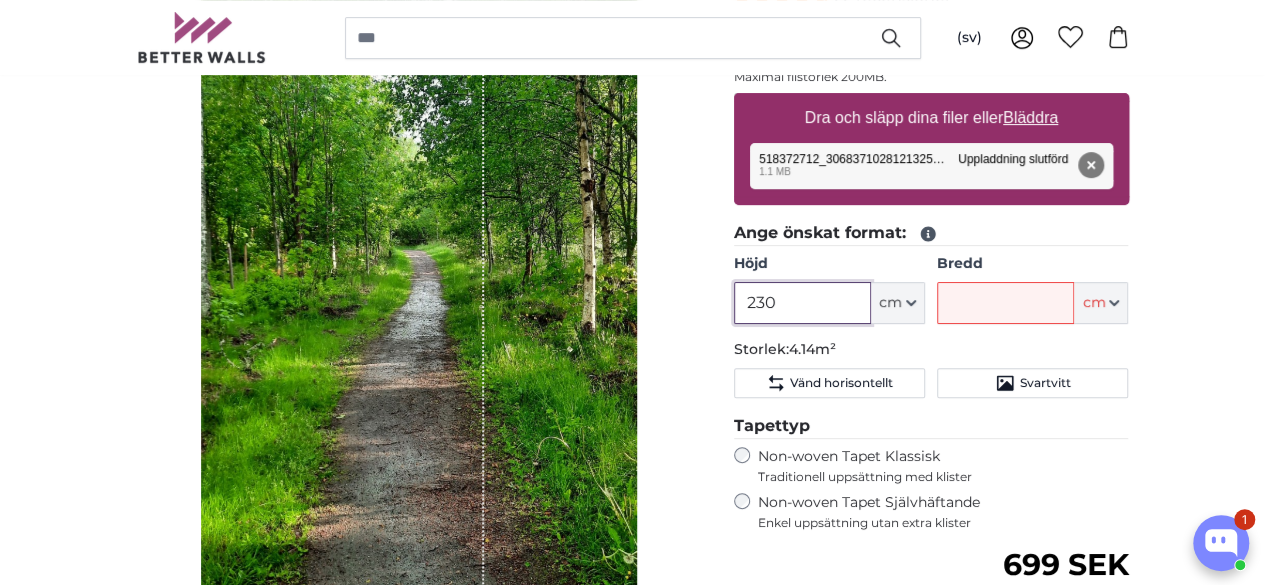scroll, scrollTop: 345, scrollLeft: 0, axis: vertical 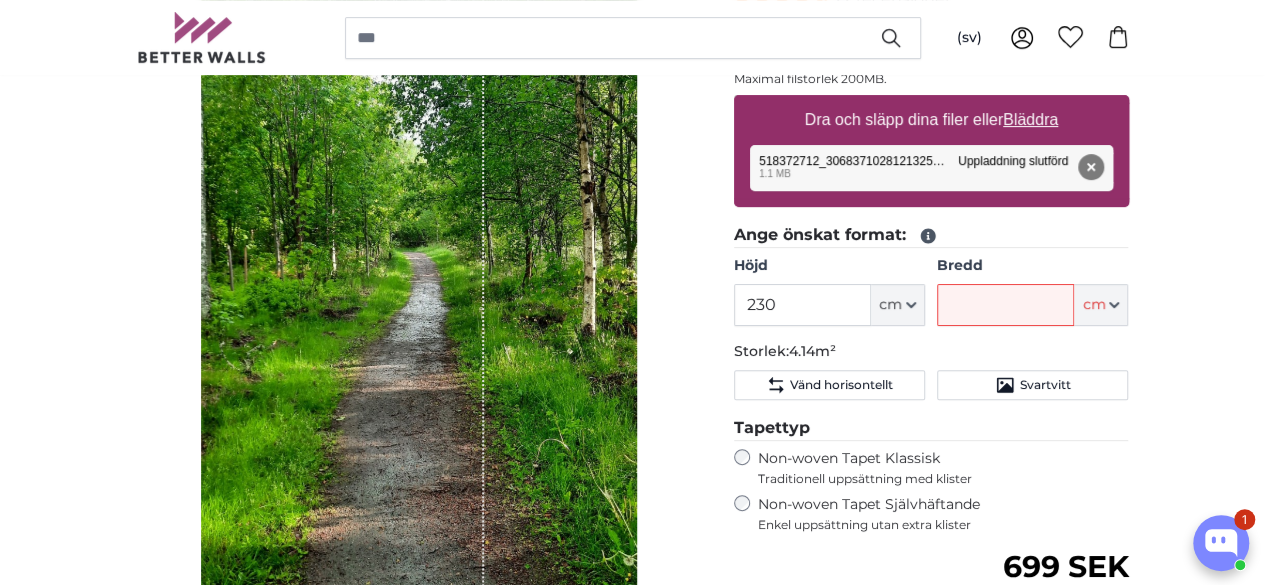 drag, startPoint x: 378, startPoint y: 428, endPoint x: 279, endPoint y: 431, distance: 99.04544 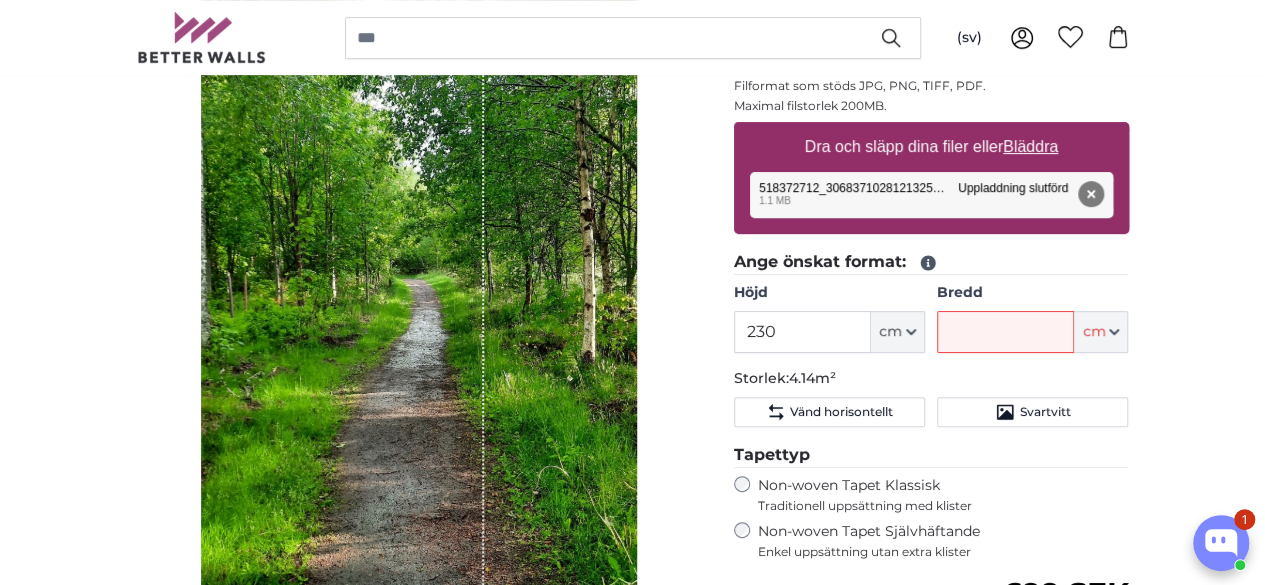 scroll, scrollTop: 320, scrollLeft: 0, axis: vertical 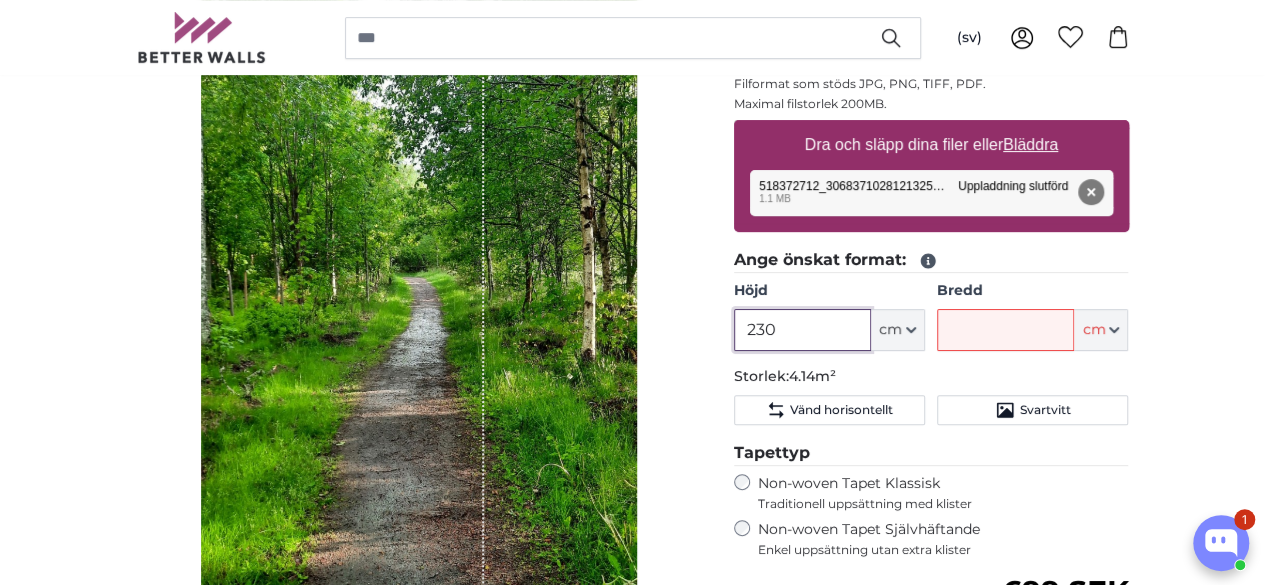 click on "230" at bounding box center [802, 330] 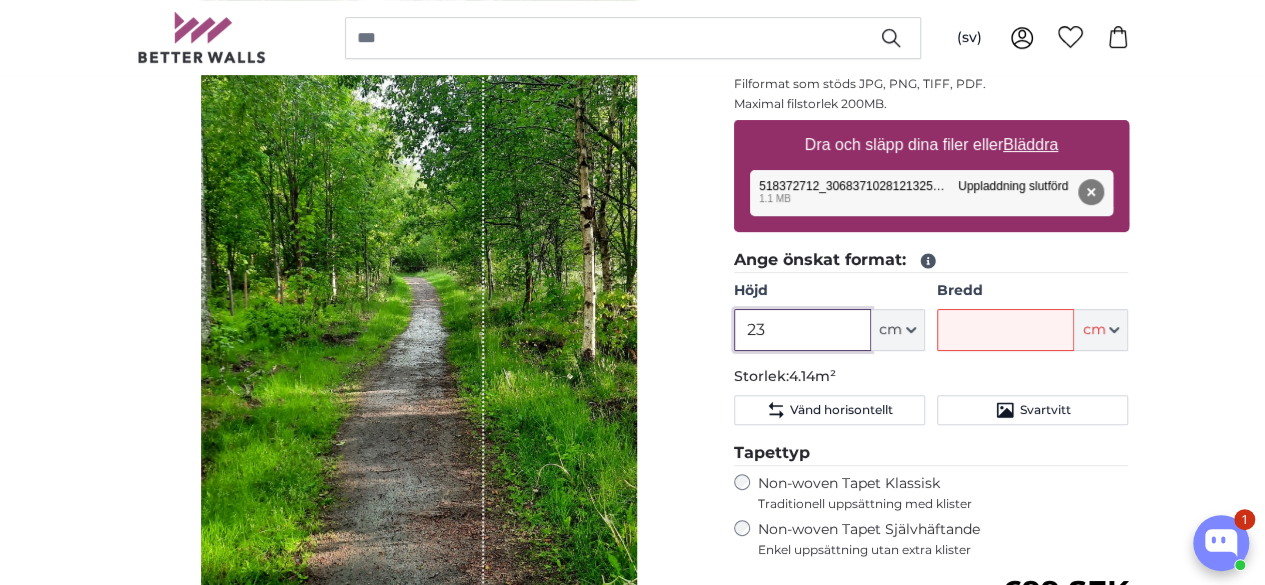 type on "2" 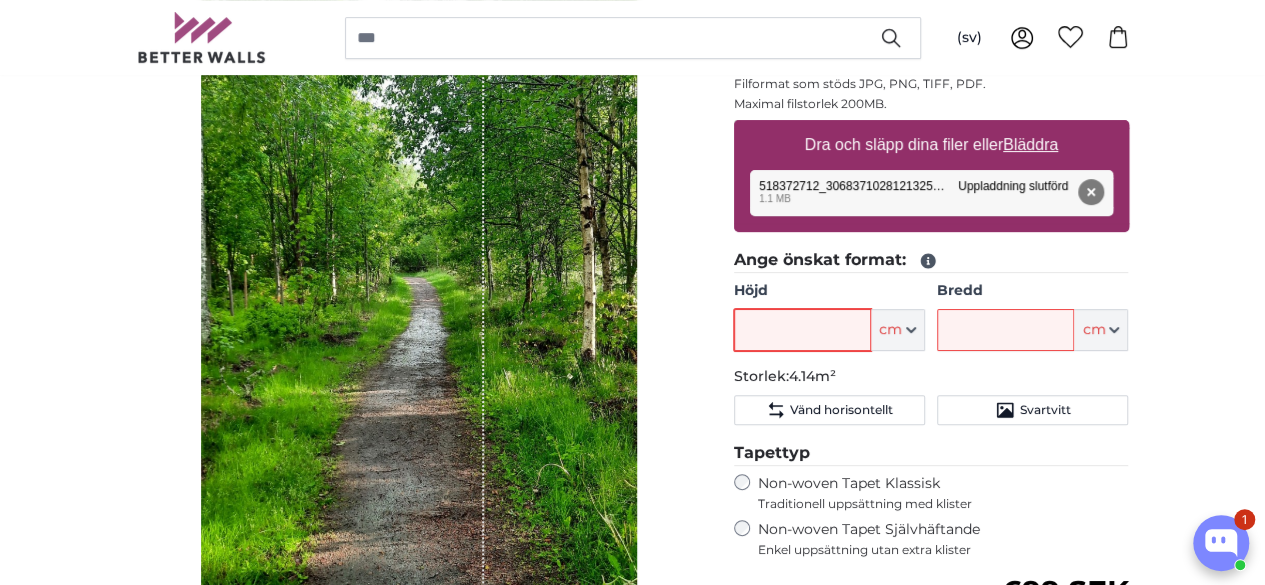 type 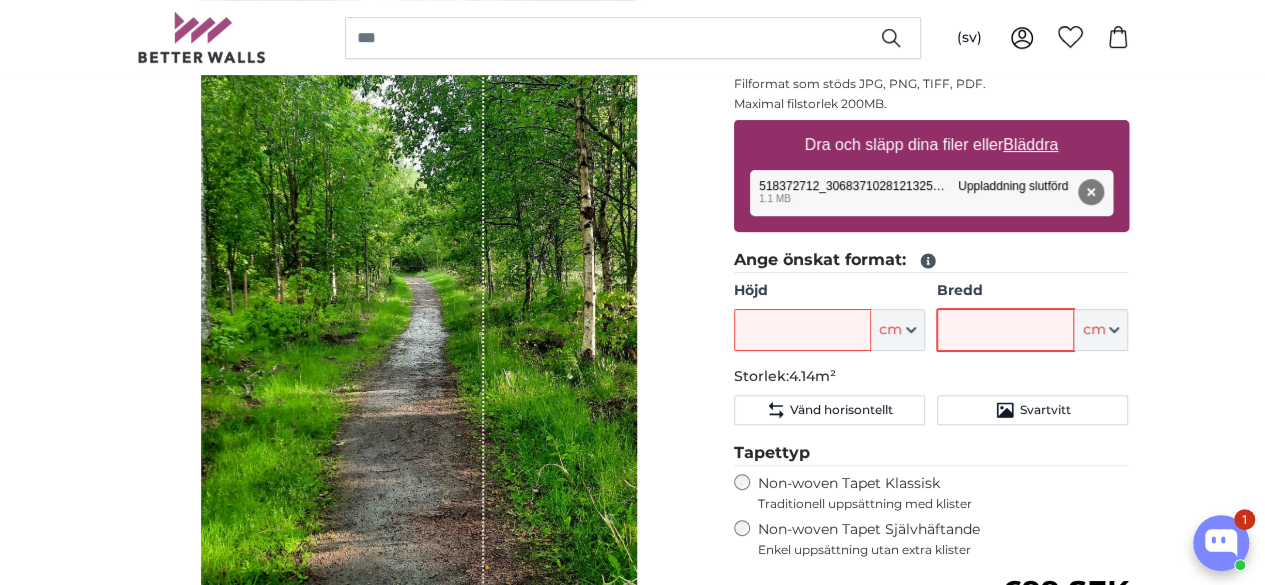 click on "Bredd" at bounding box center (1005, 330) 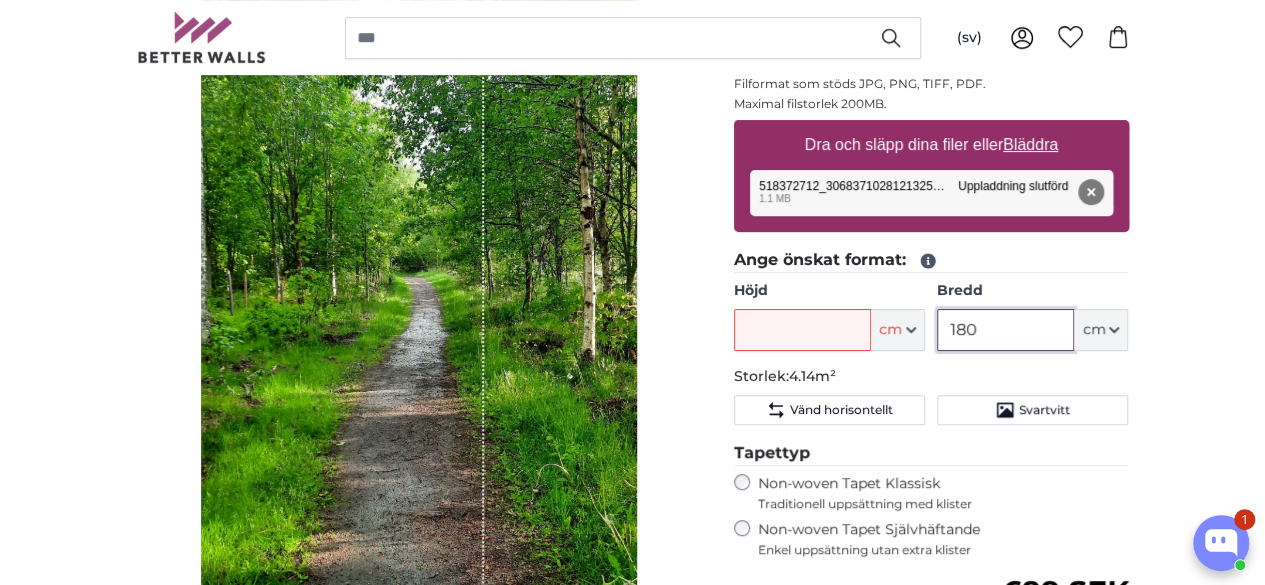 type on "180" 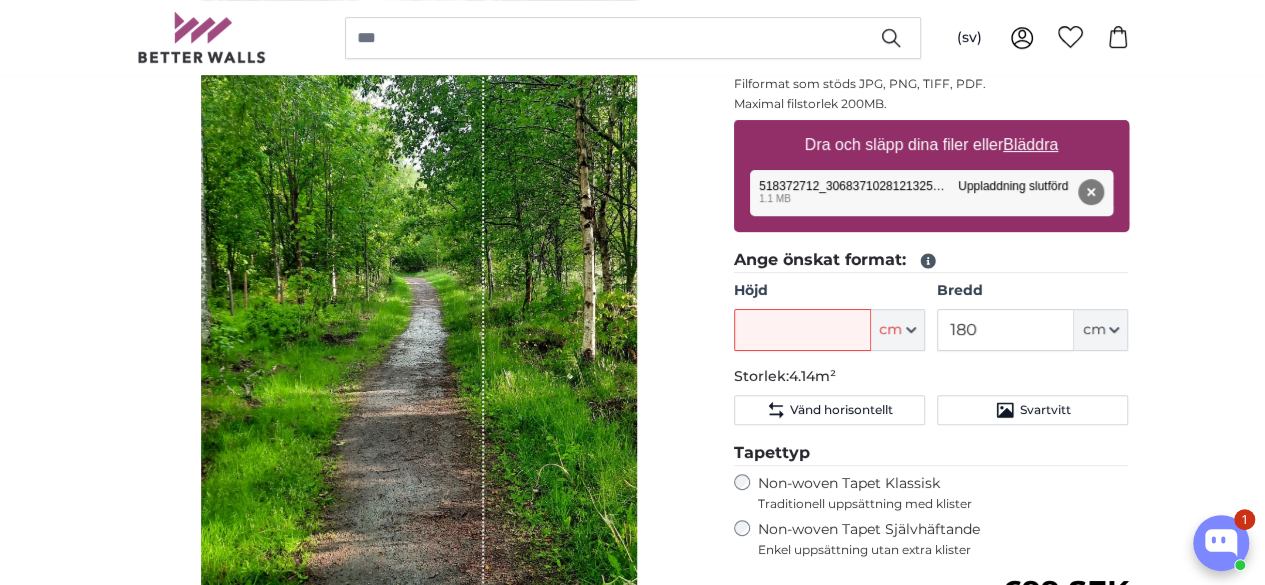 click on "Dölj våderna" at bounding box center (419, 340) 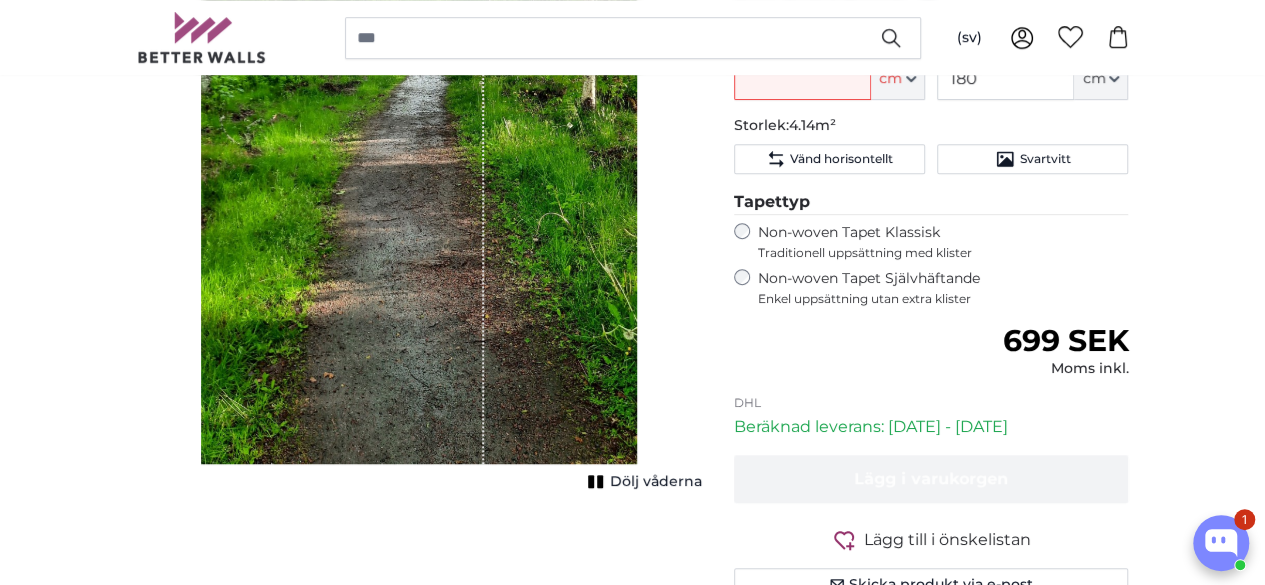 scroll, scrollTop: 570, scrollLeft: 0, axis: vertical 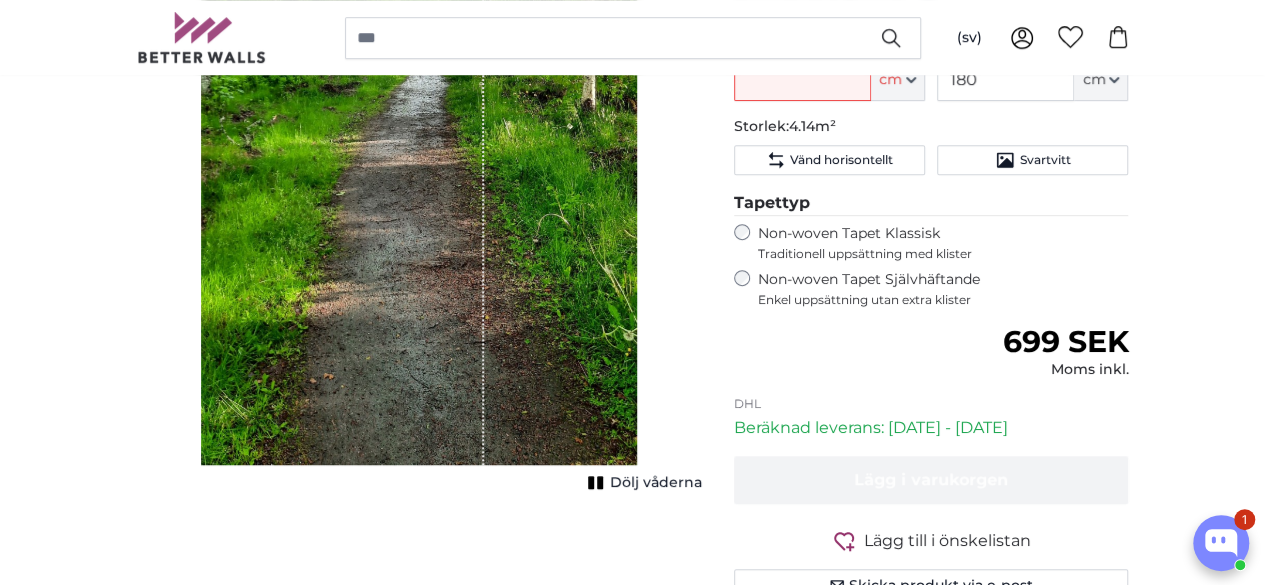 click on "Dölj våderna" at bounding box center [656, 483] 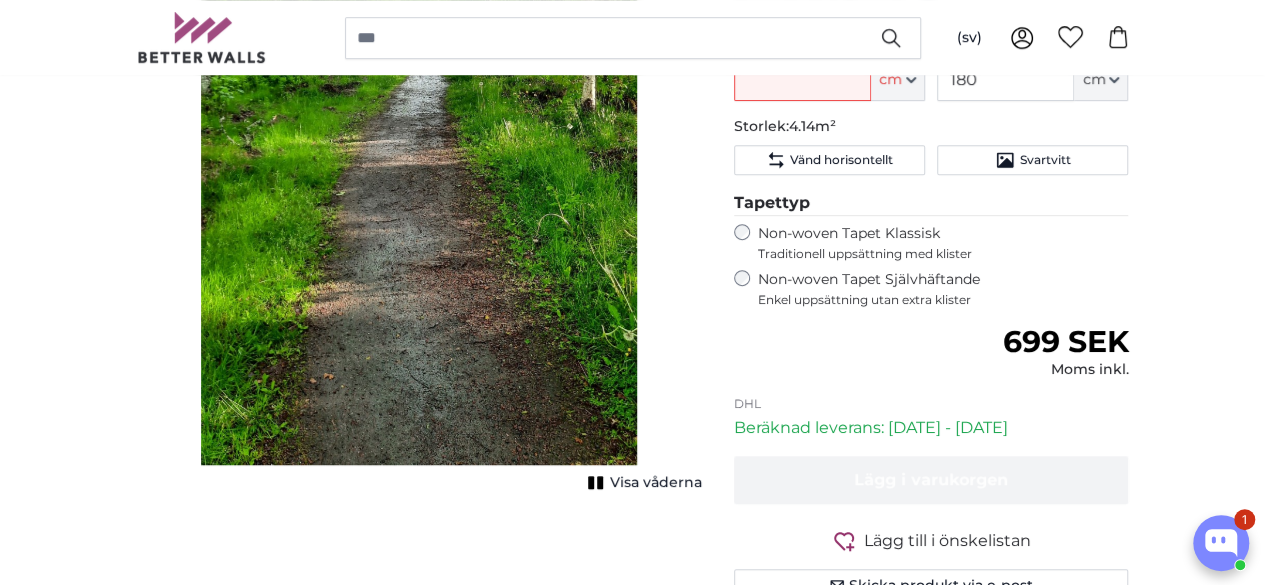 click on "Visa våderna" at bounding box center (656, 483) 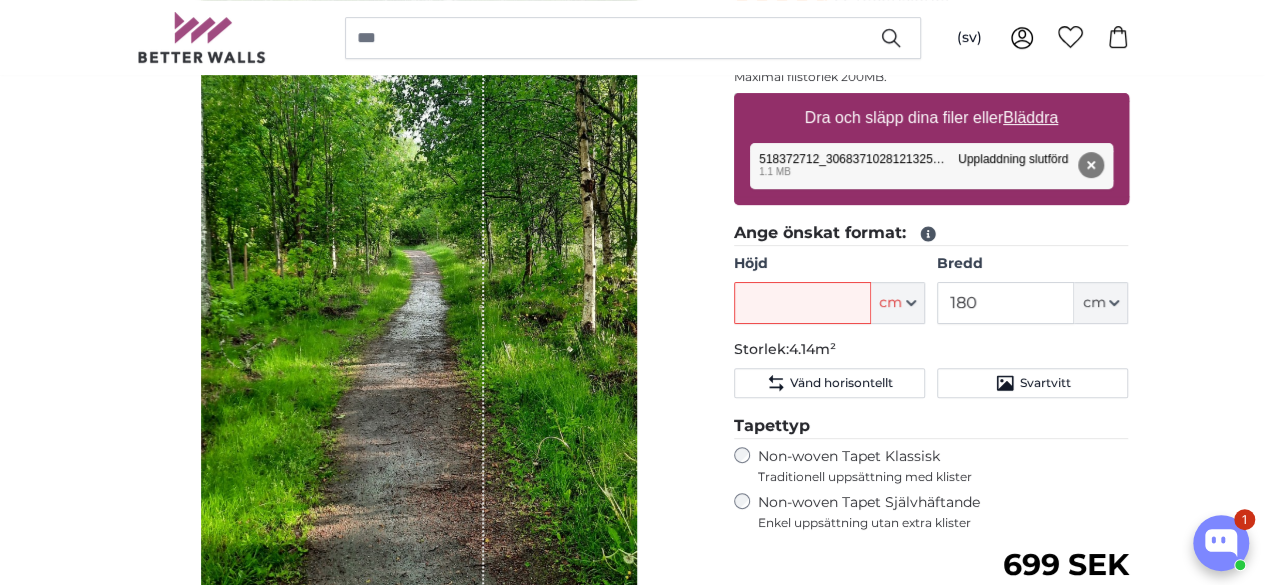 scroll, scrollTop: 353, scrollLeft: 0, axis: vertical 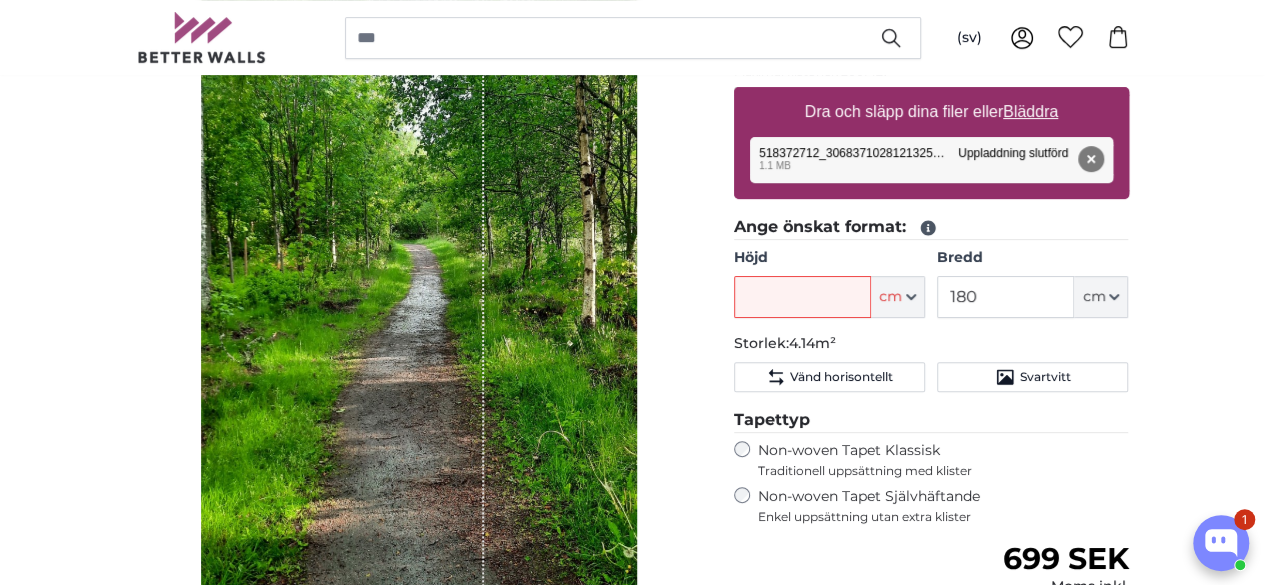 click on "Dölj våderna" at bounding box center [419, 307] 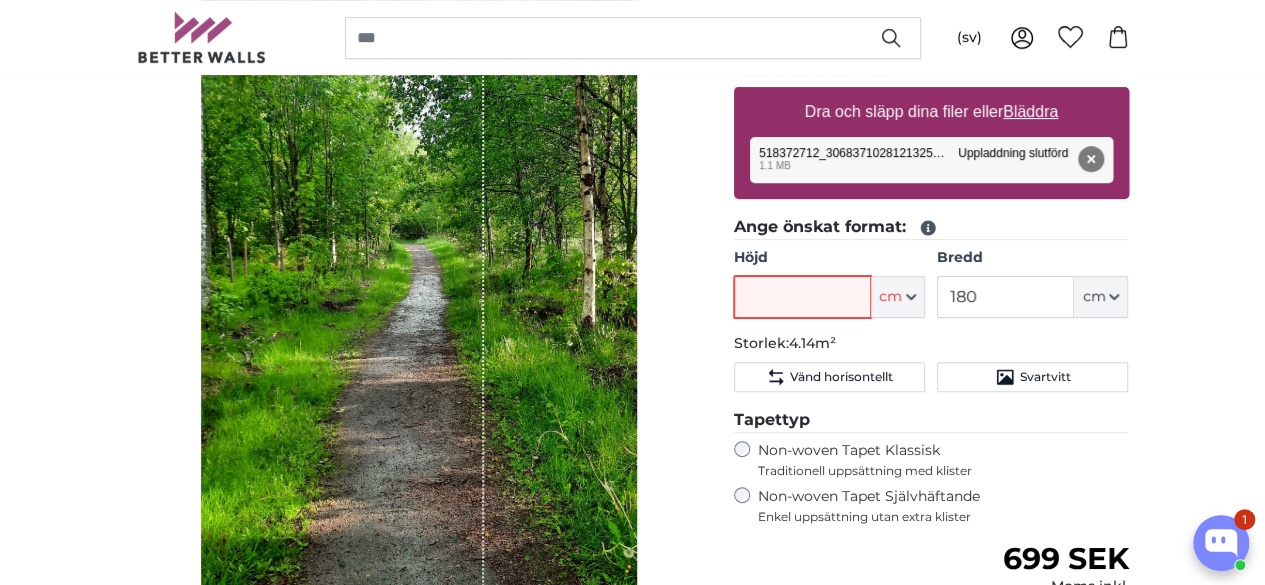 click on "Höjd" at bounding box center (802, 297) 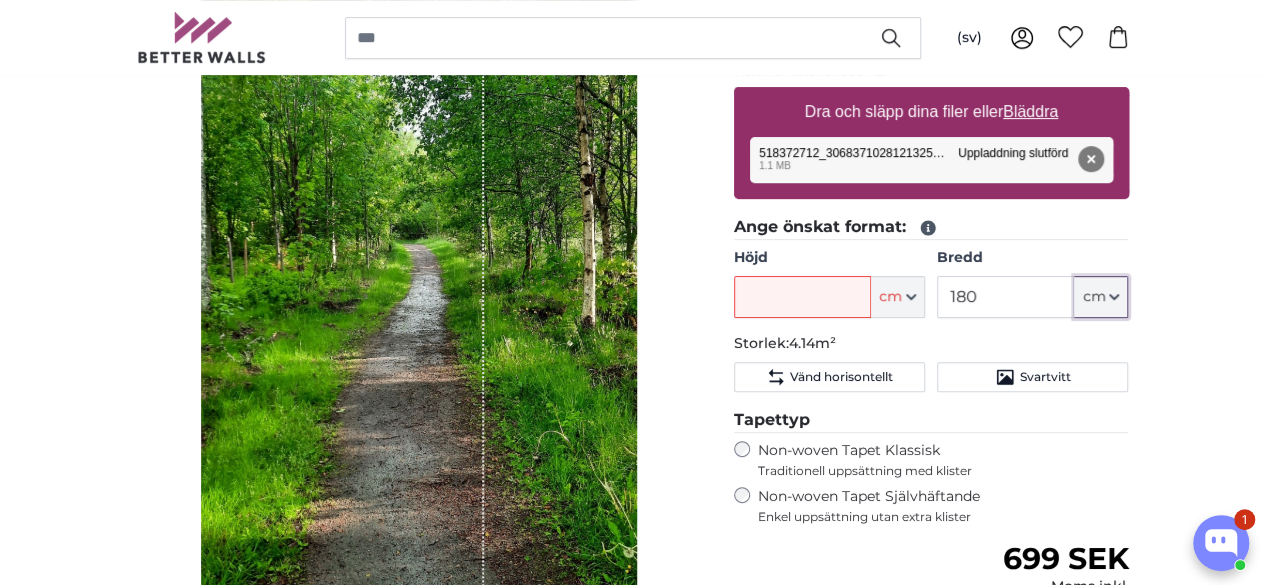click on "cm" 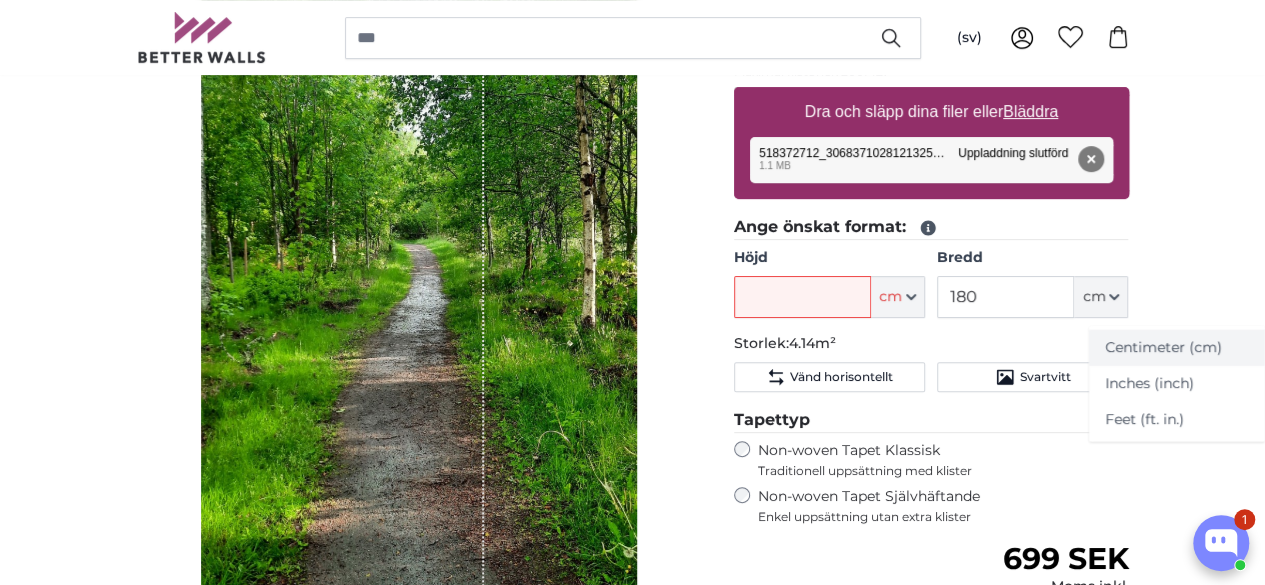 click on "Centimeter (cm)" 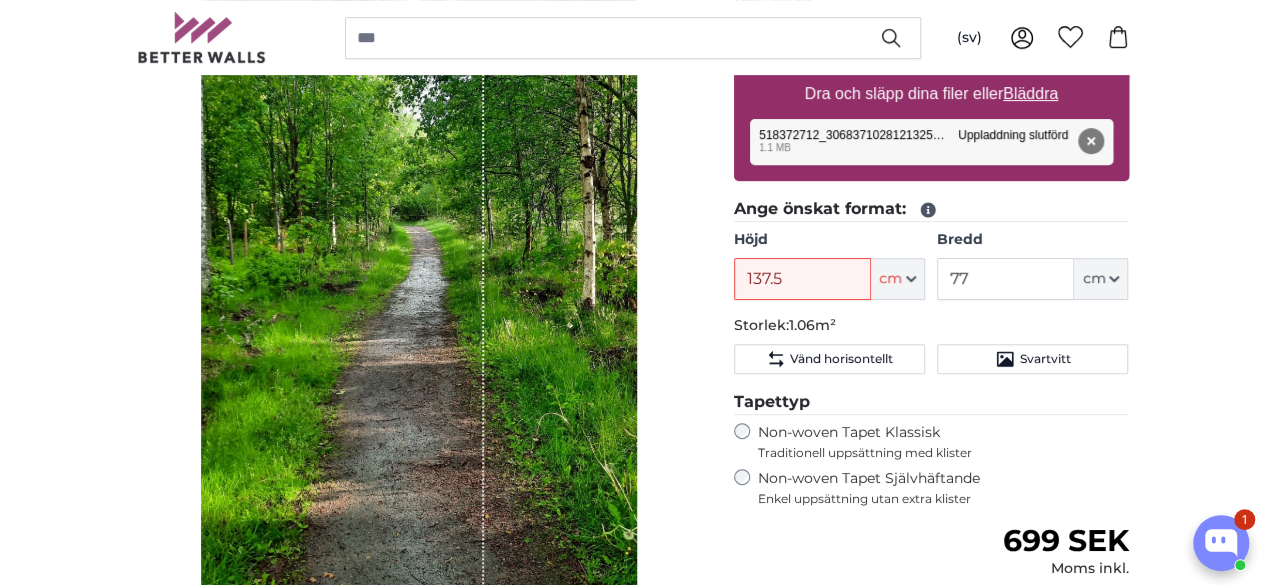 scroll, scrollTop: 372, scrollLeft: 0, axis: vertical 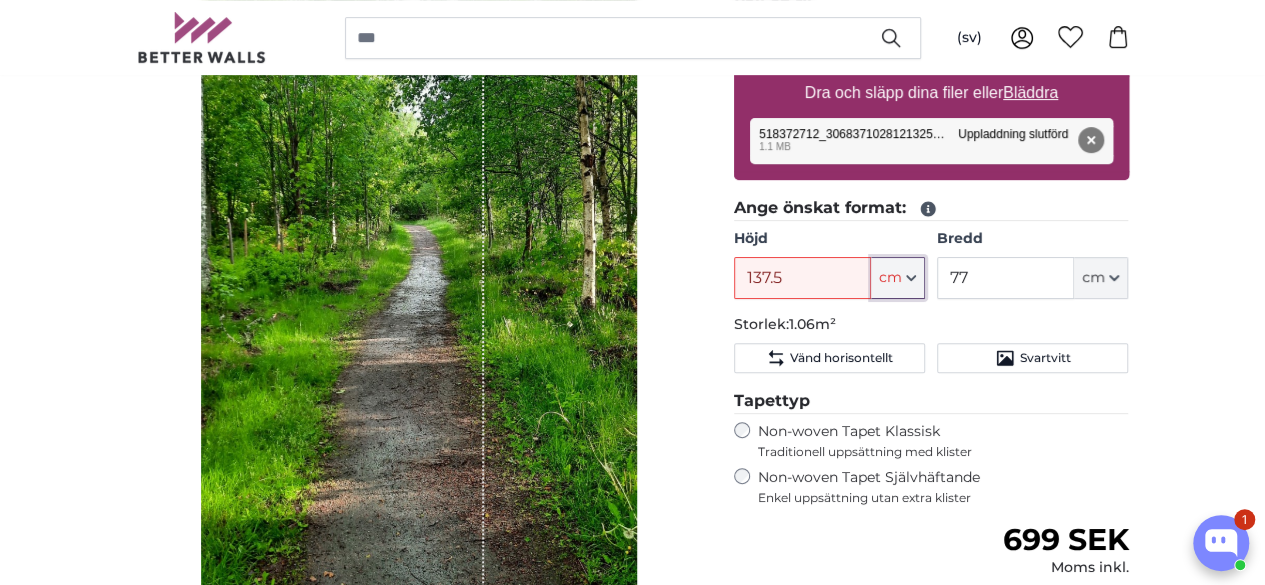 click 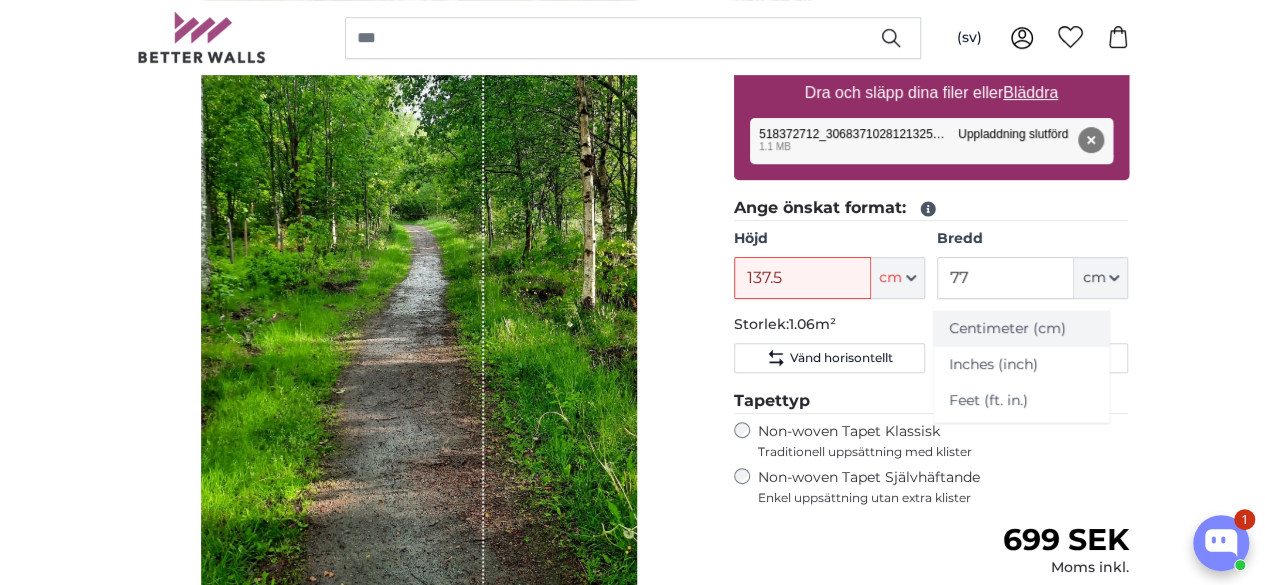 click on "Centimeter (cm)" 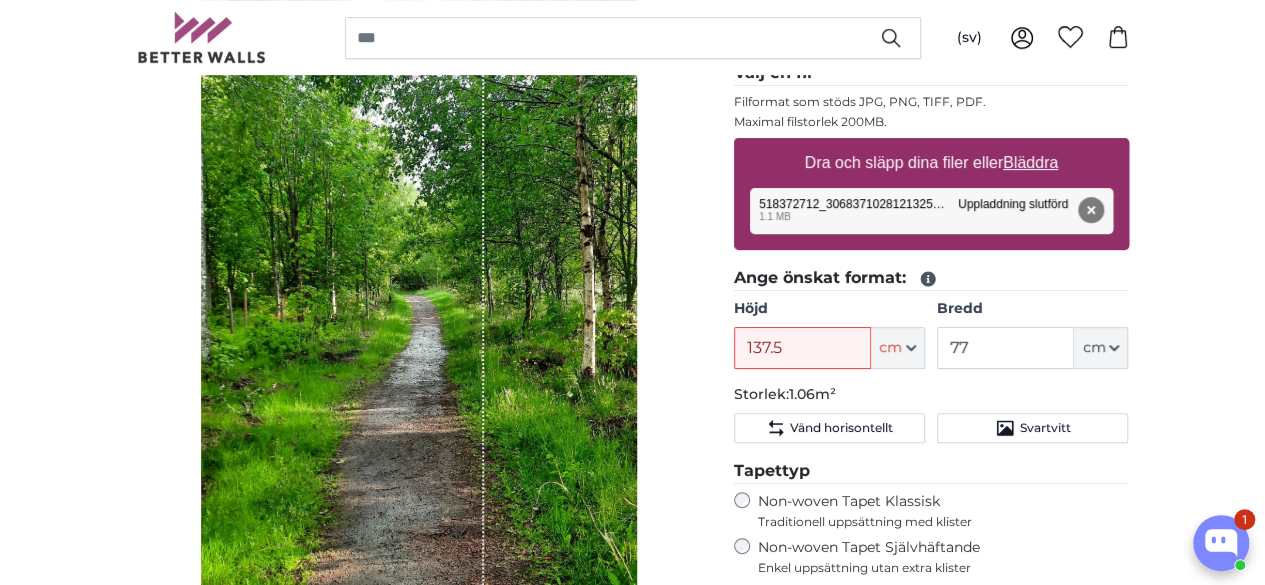 scroll, scrollTop: 301, scrollLeft: 0, axis: vertical 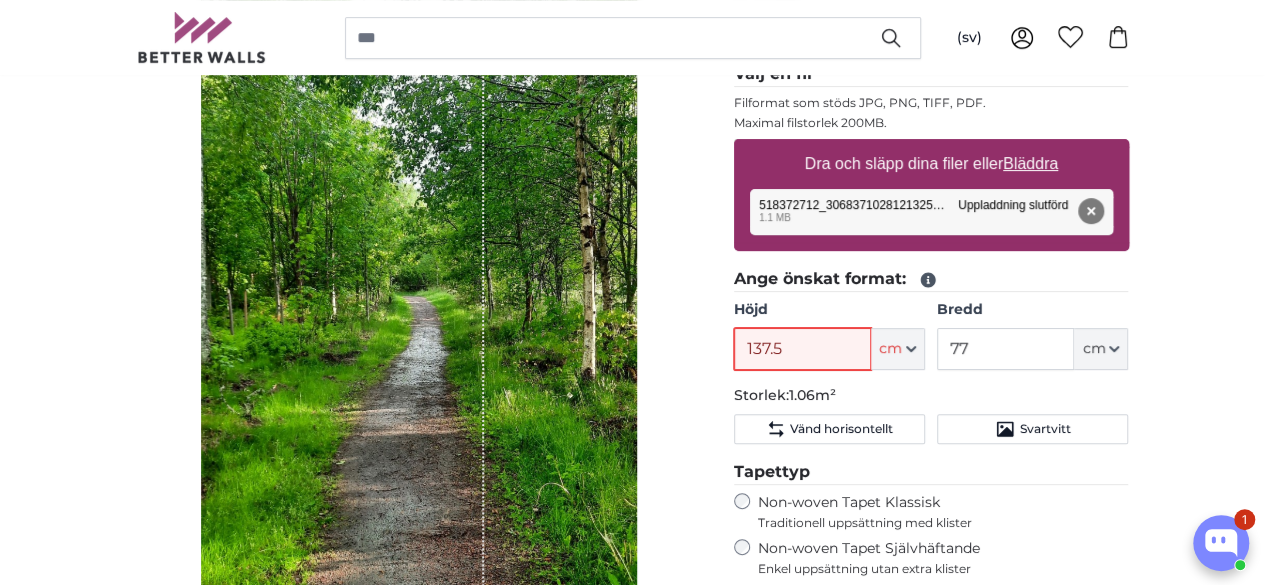click on "137.5" at bounding box center (802, 349) 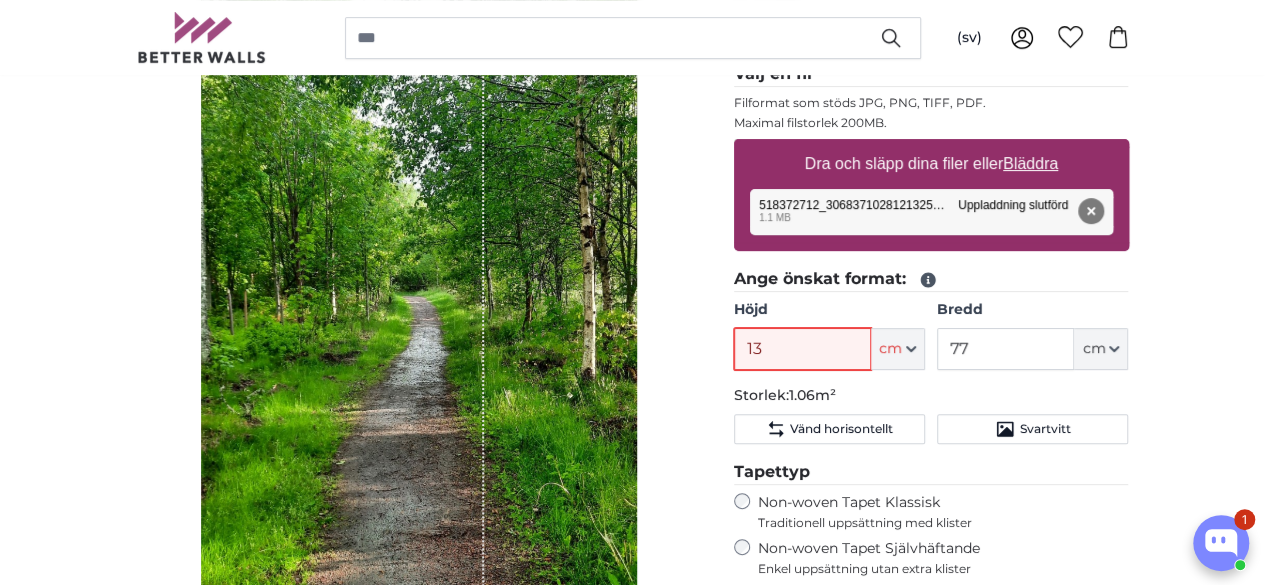 type on "1" 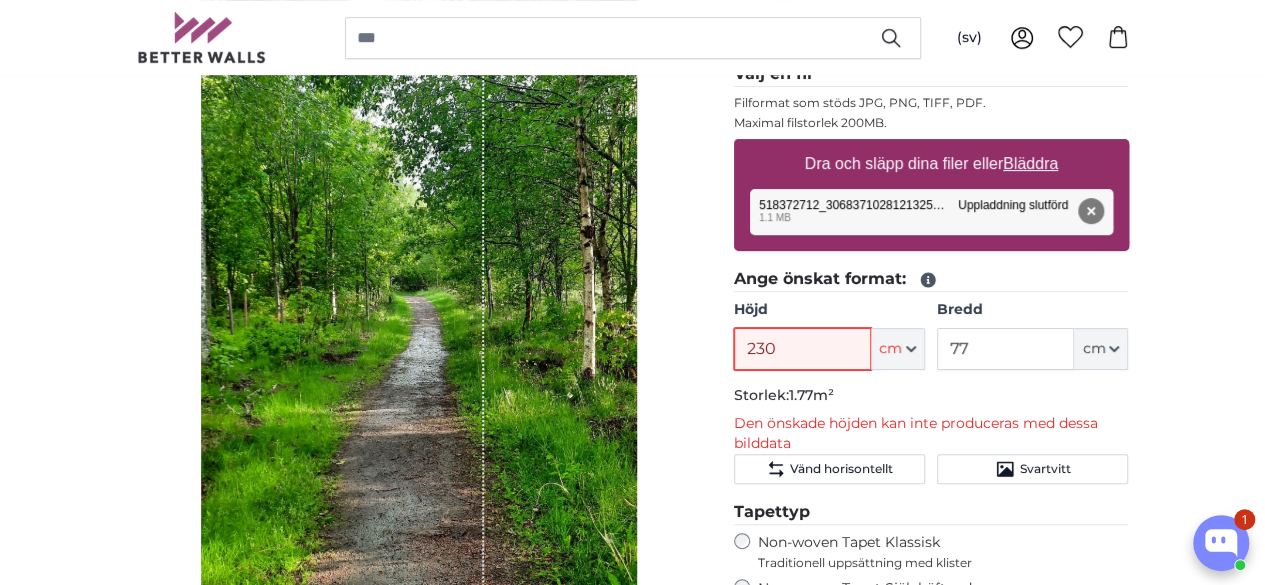 type on "230" 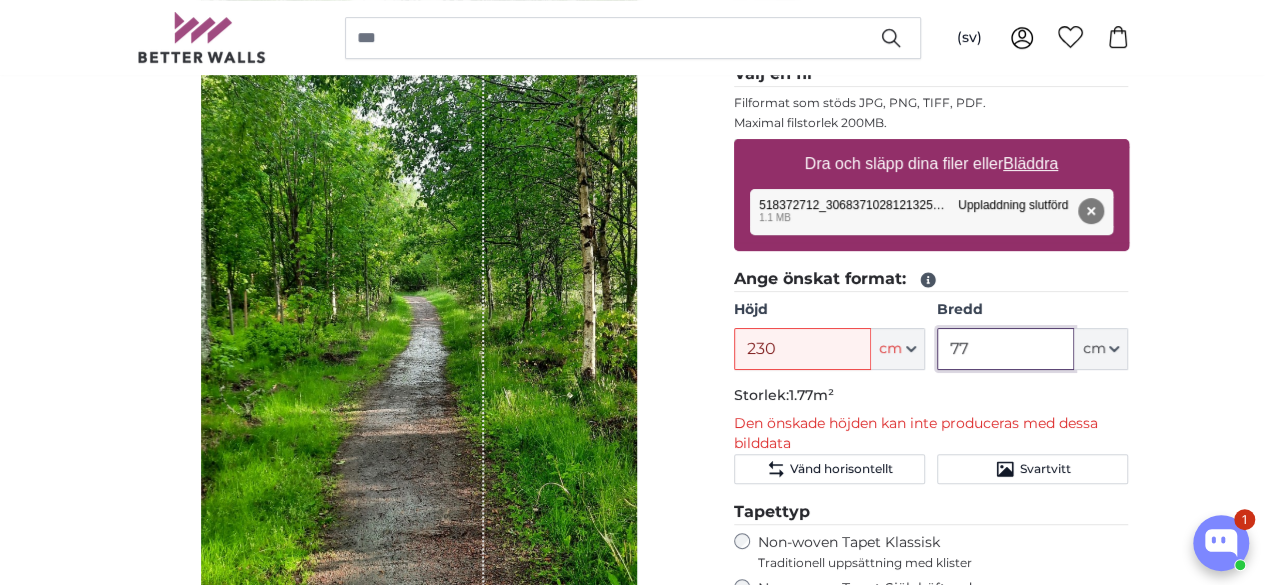click on "77" at bounding box center [1005, 349] 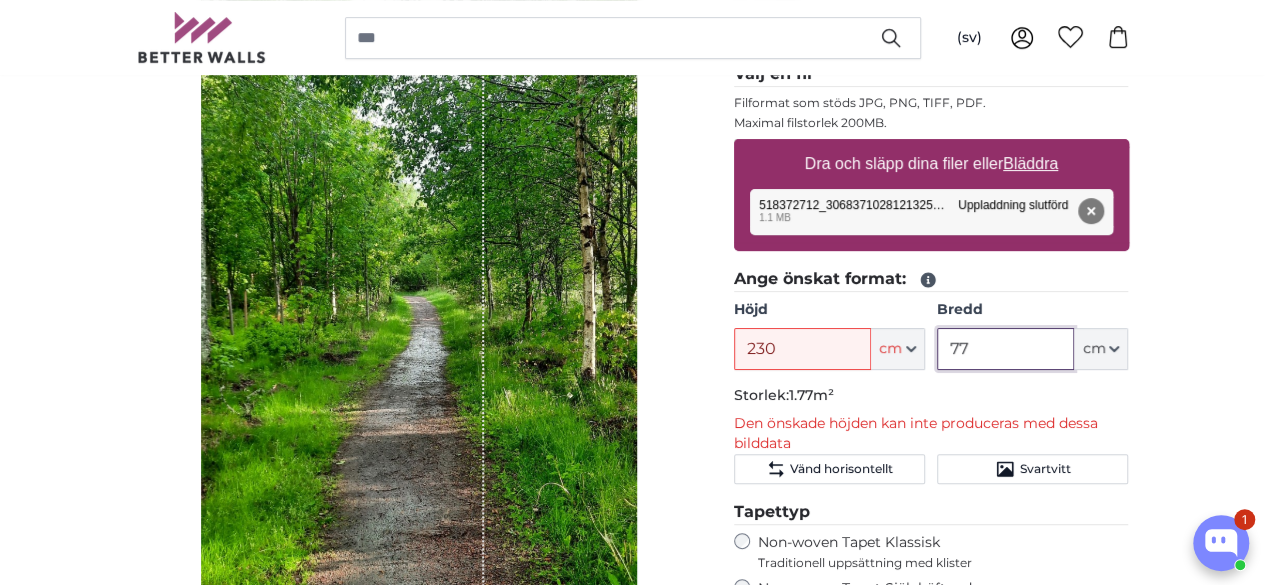 type on "7" 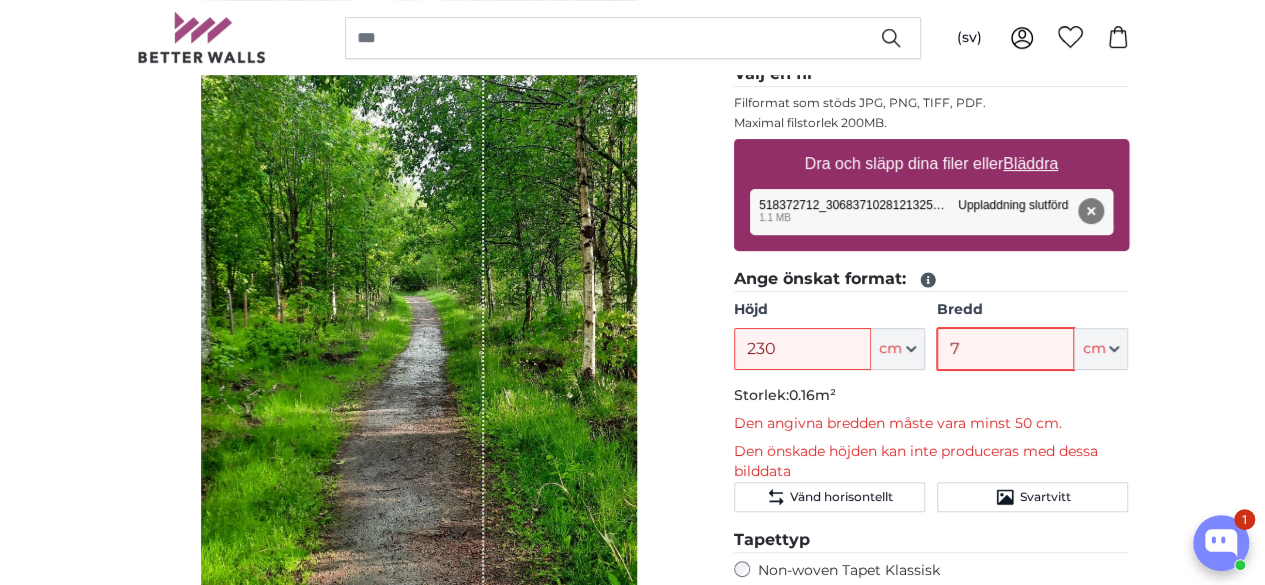 type 